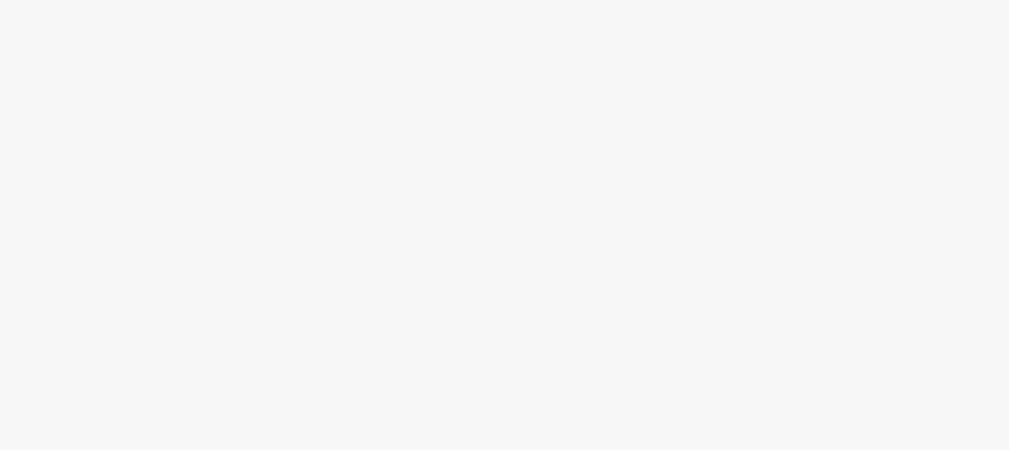 scroll, scrollTop: 0, scrollLeft: 0, axis: both 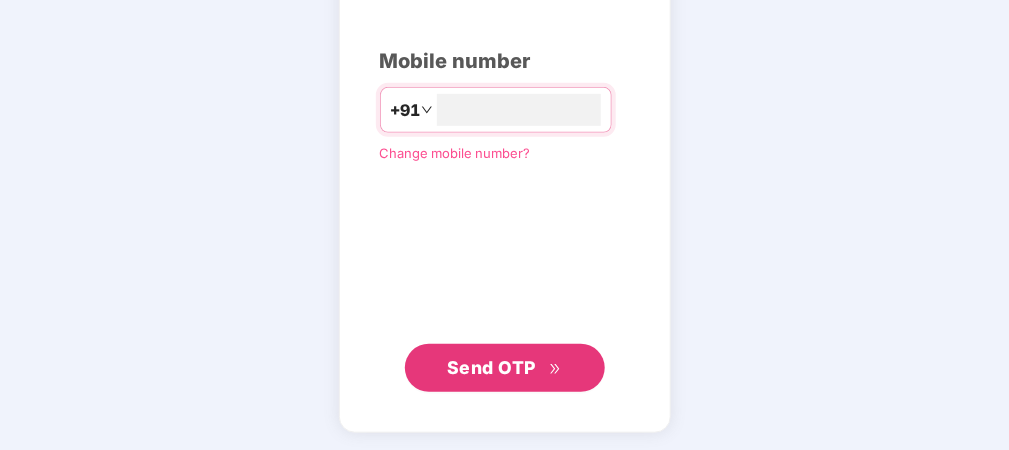 type on "**********" 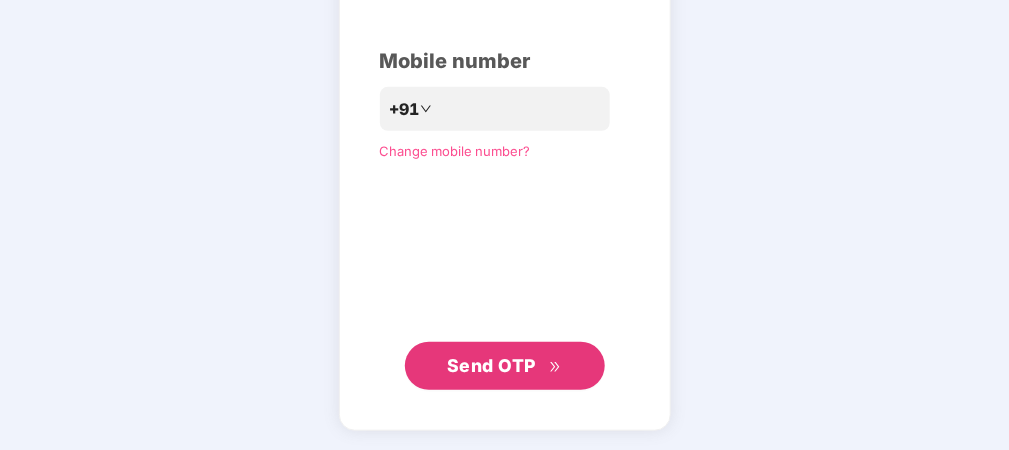 click on "Send OTP" at bounding box center (491, 365) 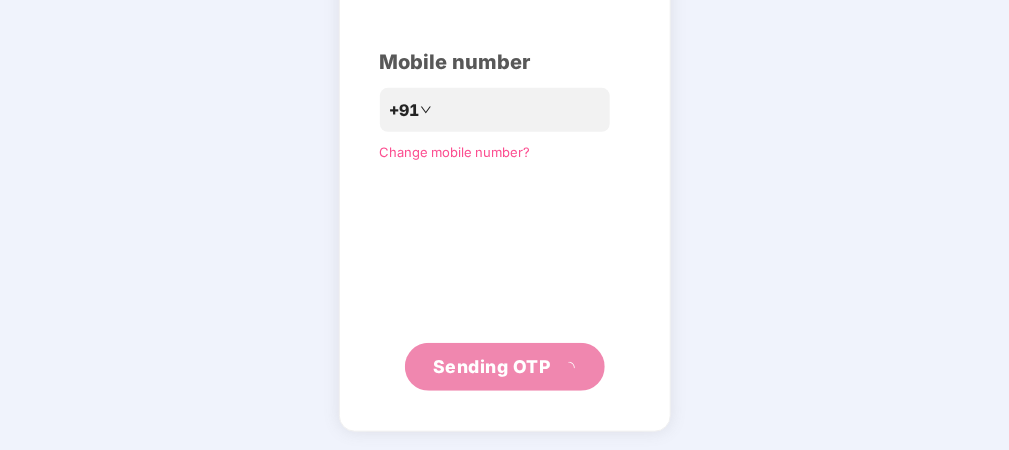 scroll, scrollTop: 202, scrollLeft: 0, axis: vertical 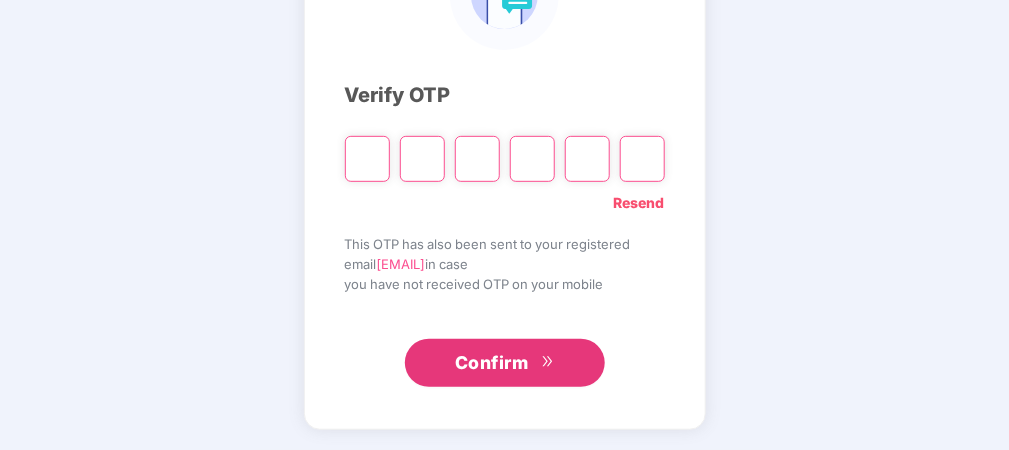 type on "*" 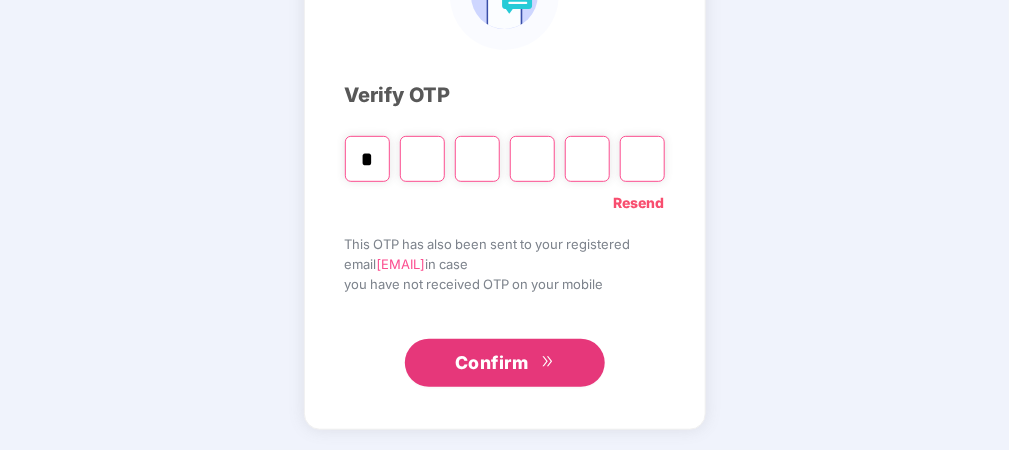 type on "*" 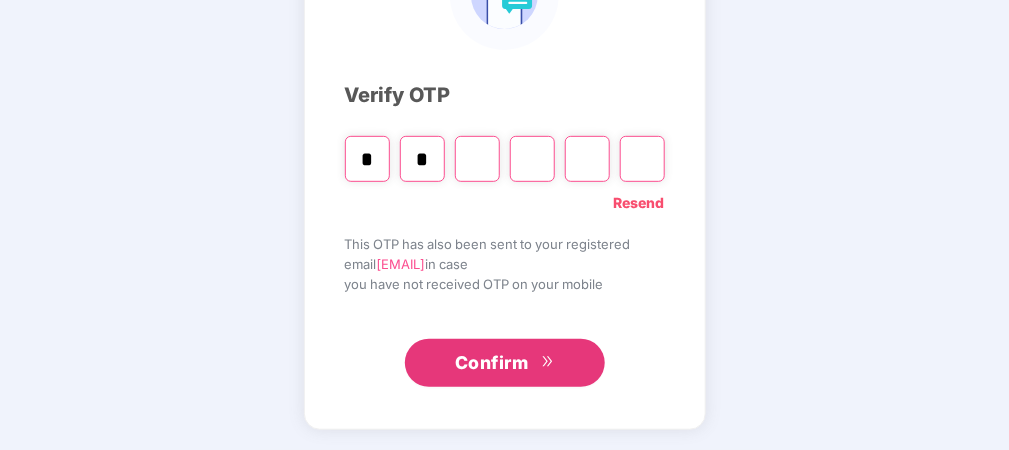type on "*" 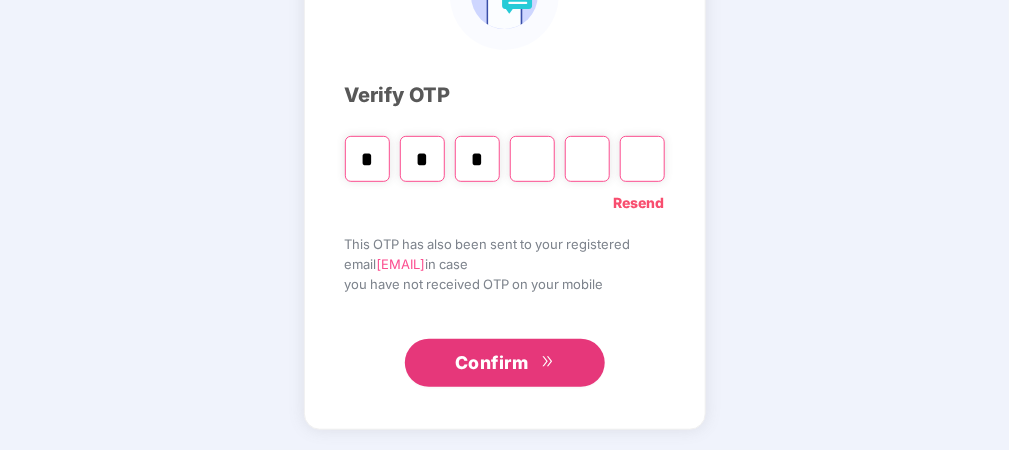 type on "*" 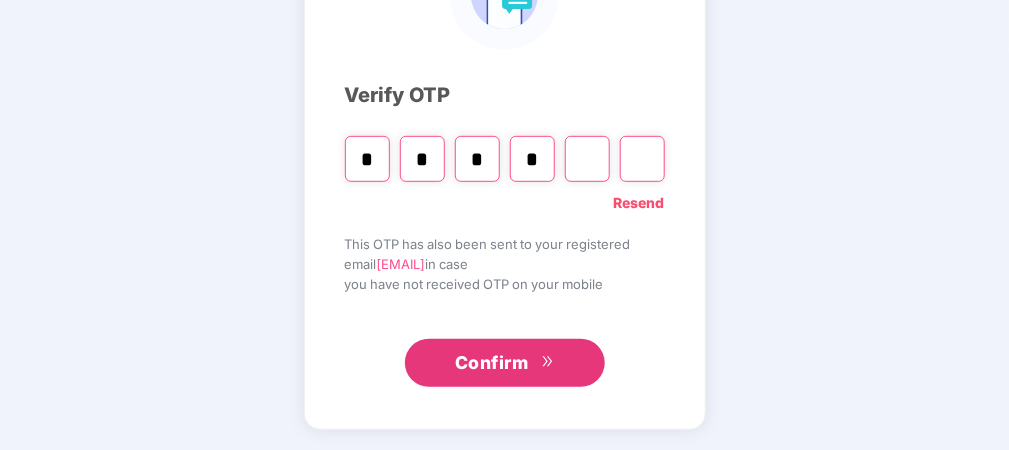type on "*" 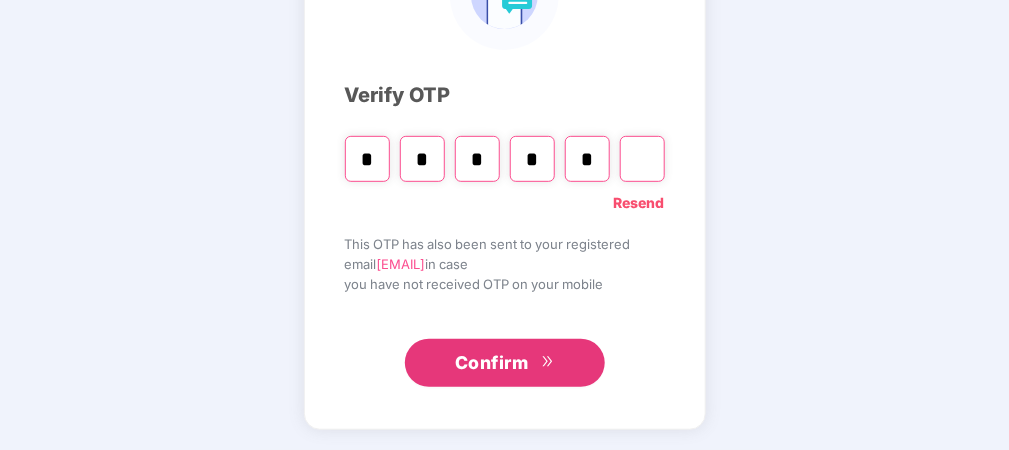 type on "*" 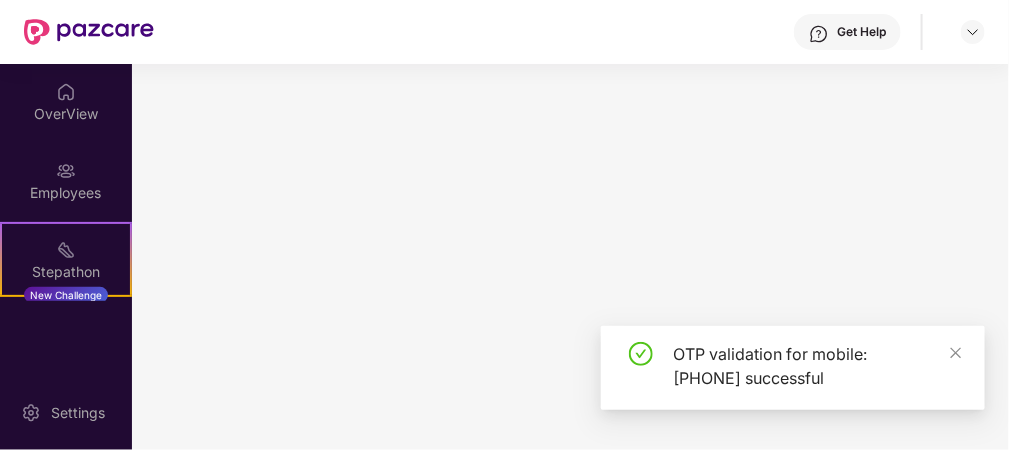 scroll, scrollTop: 0, scrollLeft: 0, axis: both 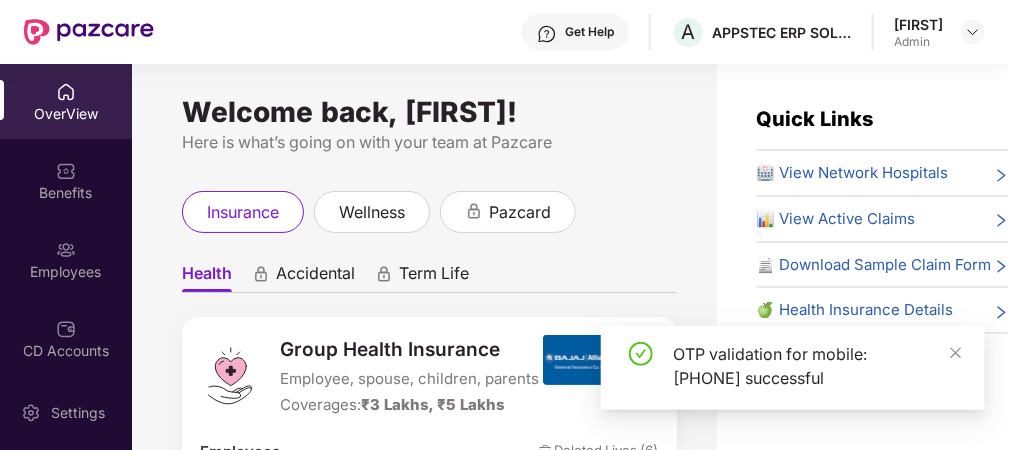 click on "Get Help A APPSTEC ERP SOLUTIONS PRIVATE LIMITED  Admin" at bounding box center [569, 32] 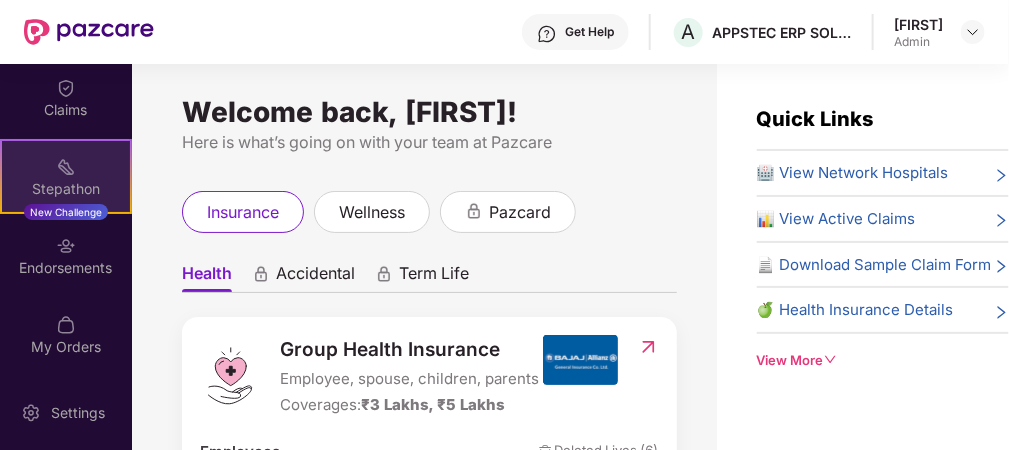 scroll, scrollTop: 321, scrollLeft: 0, axis: vertical 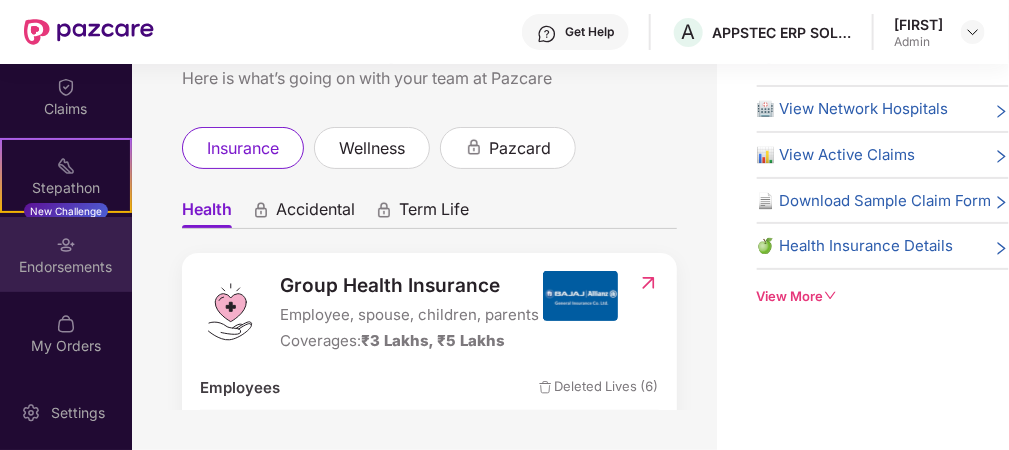 click on "Endorsements" at bounding box center [66, 267] 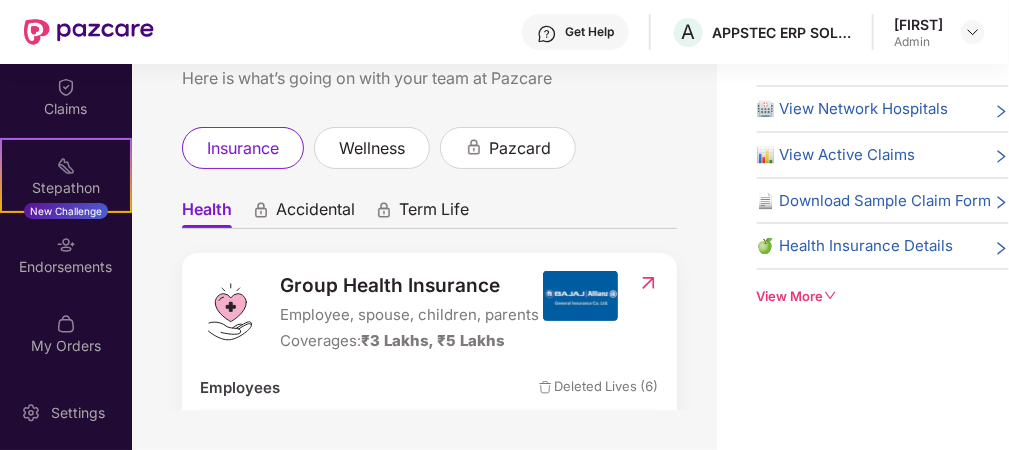 scroll, scrollTop: 0, scrollLeft: 0, axis: both 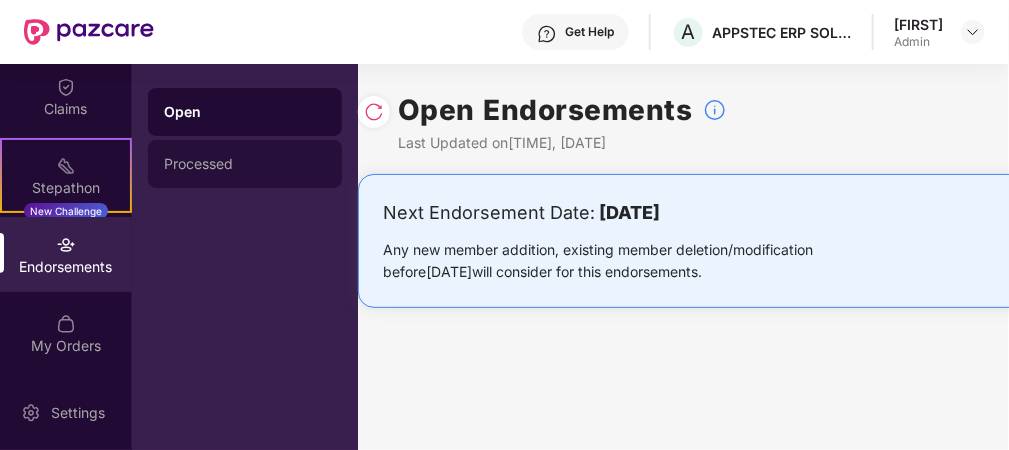 click on "Processed" at bounding box center (245, 164) 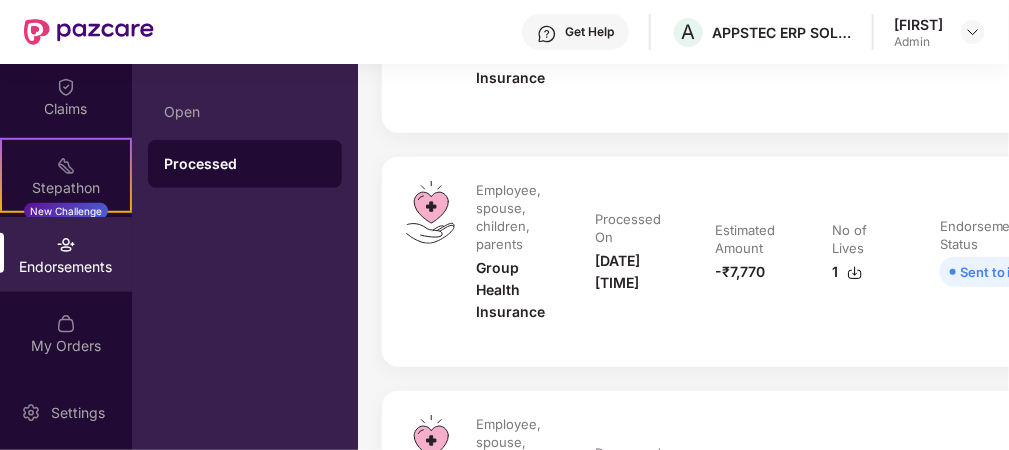 scroll, scrollTop: 0, scrollLeft: 0, axis: both 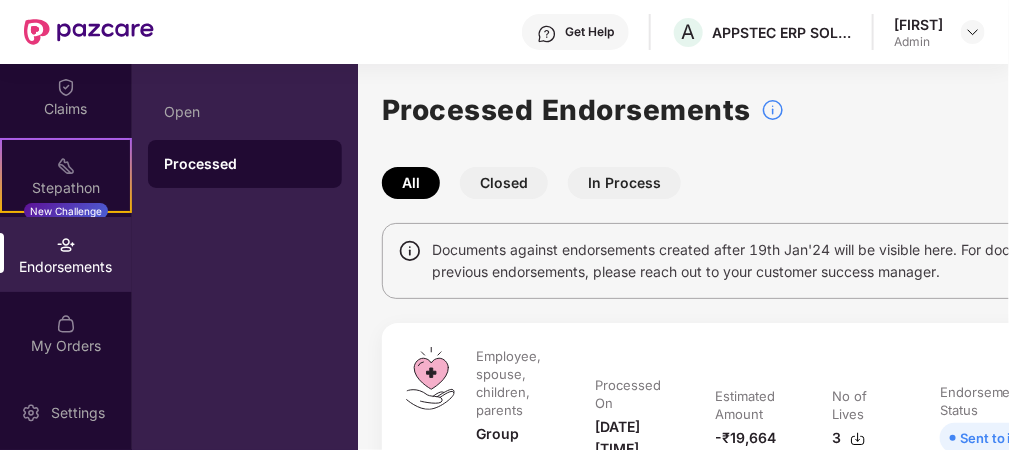 click on "In Process" at bounding box center (624, 183) 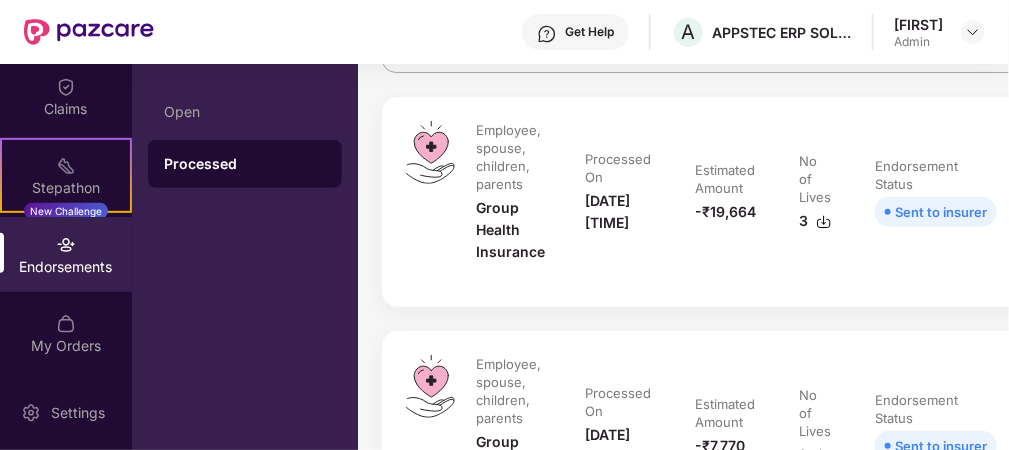 scroll, scrollTop: 0, scrollLeft: 0, axis: both 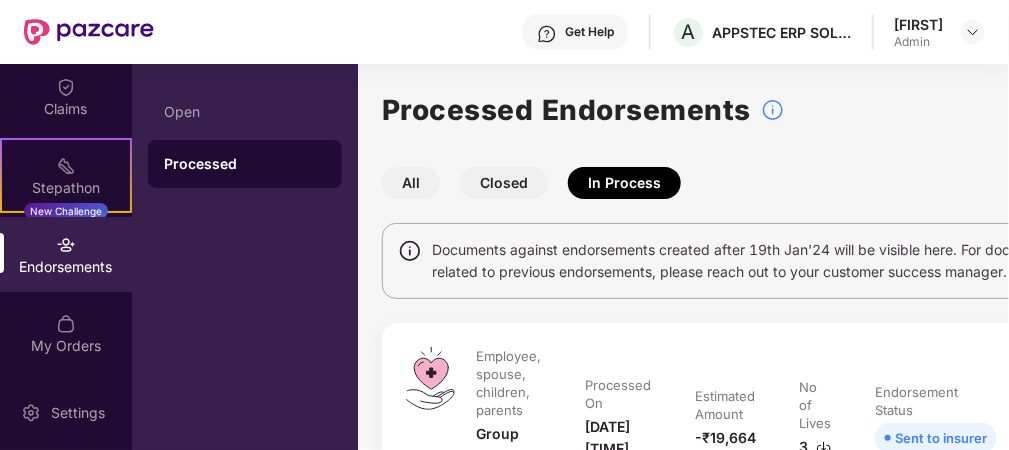 click on "Closed" at bounding box center [504, 183] 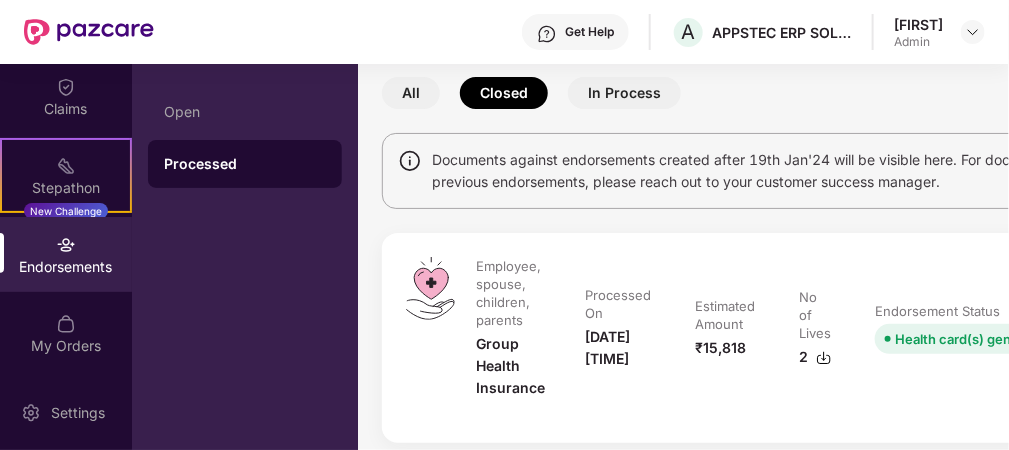 scroll, scrollTop: 0, scrollLeft: 0, axis: both 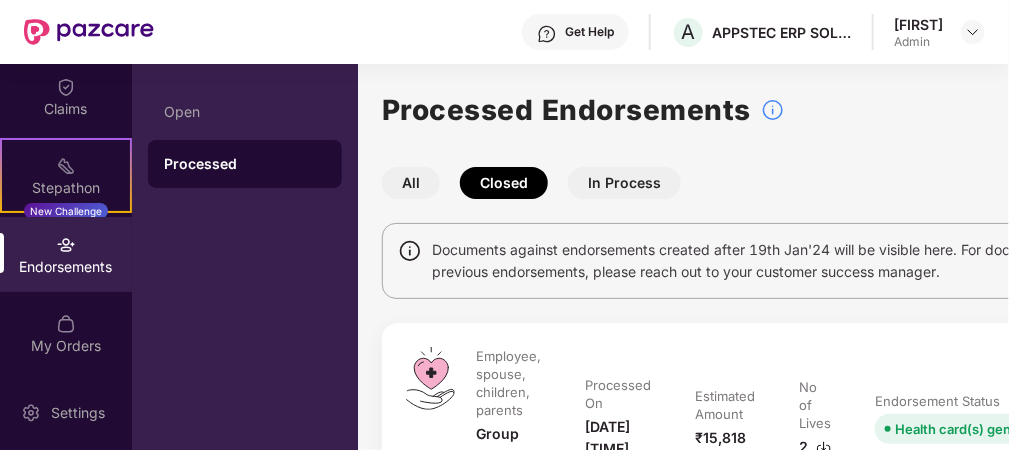 click on "Get Help" at bounding box center [589, 32] 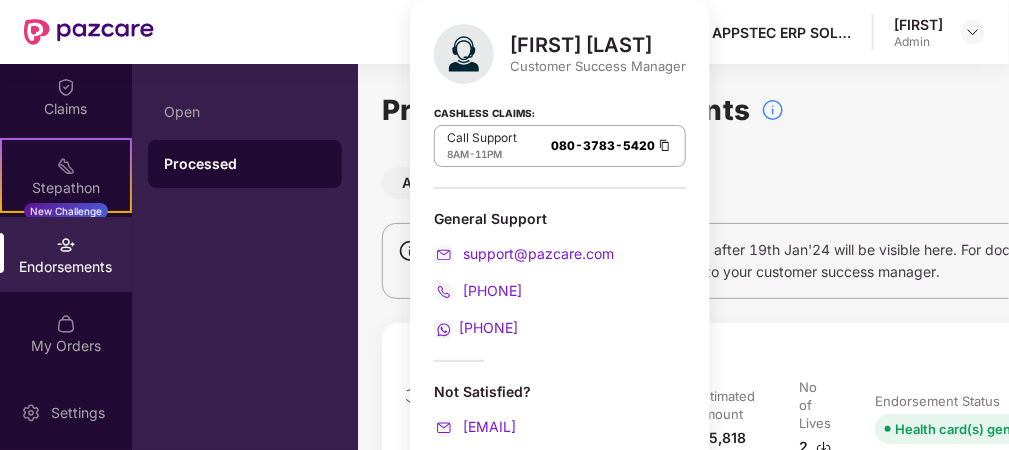 click on "Processed Endorsements All   Closed   In Process   Documents against endorsements created after 19th Jan'24 will be visible here. For documents related to previous endorsements, please reach out to your customer success manager. Employee, spouse, children, parents Group Health Insurance Processed On [DATE] [TIME] Estimated Amount ₹15,818 No of Lives 2   Endorsement Status Health card(s) generated Employee, spouse, children, parents Group Health Insurance Processed On [DATE] [TIME] Estimated Amount ₹29,125 No of Lives 3   Endorsement Status Health card(s) generated Enrolment Batch Employee, spouse, children, parents Group Health Insurance Processed On [DATE] [TIME] Estimated Amount N/A No of Lives 29   Endorsement Status Health card(s) generated" at bounding box center (769, 570) 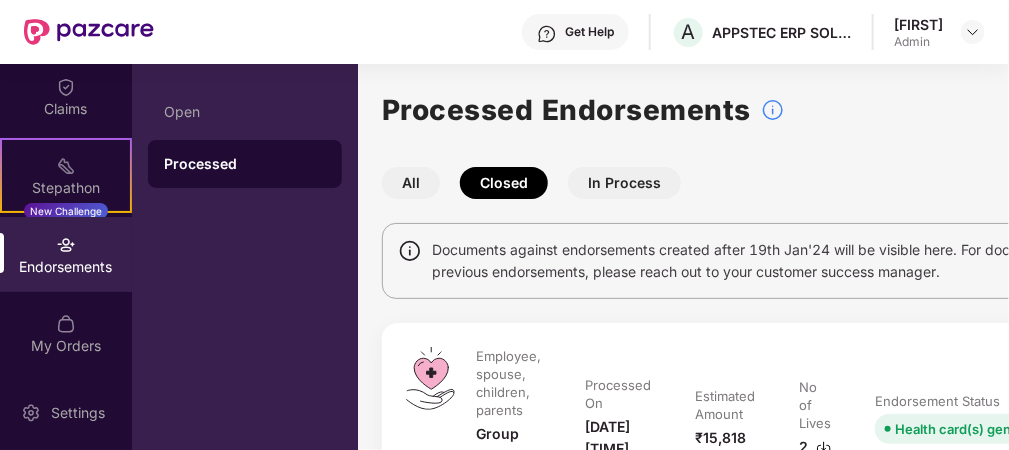 click on "All" at bounding box center (411, 183) 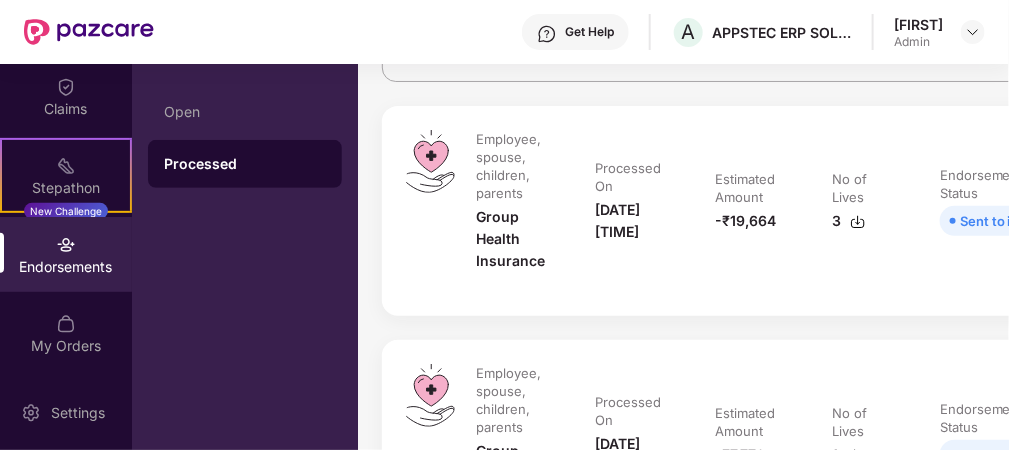 scroll, scrollTop: 200, scrollLeft: 0, axis: vertical 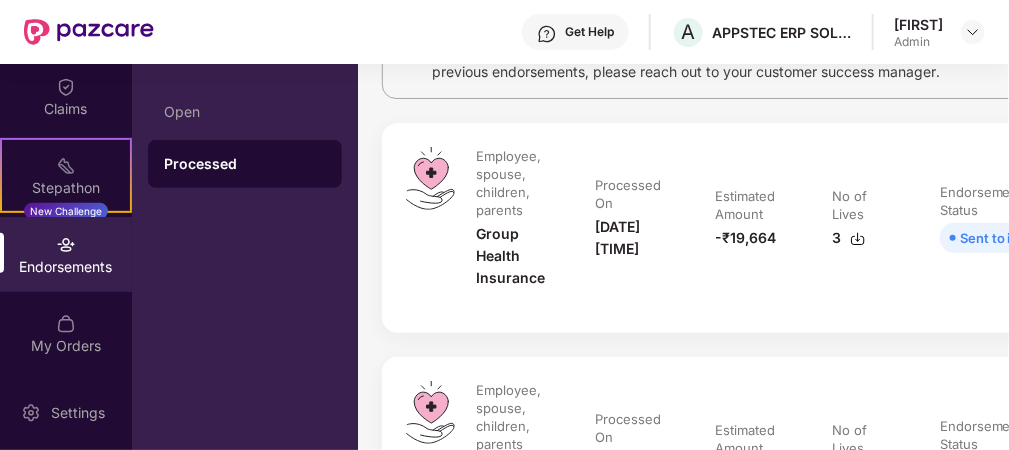 click on "Endorsements" at bounding box center (66, 267) 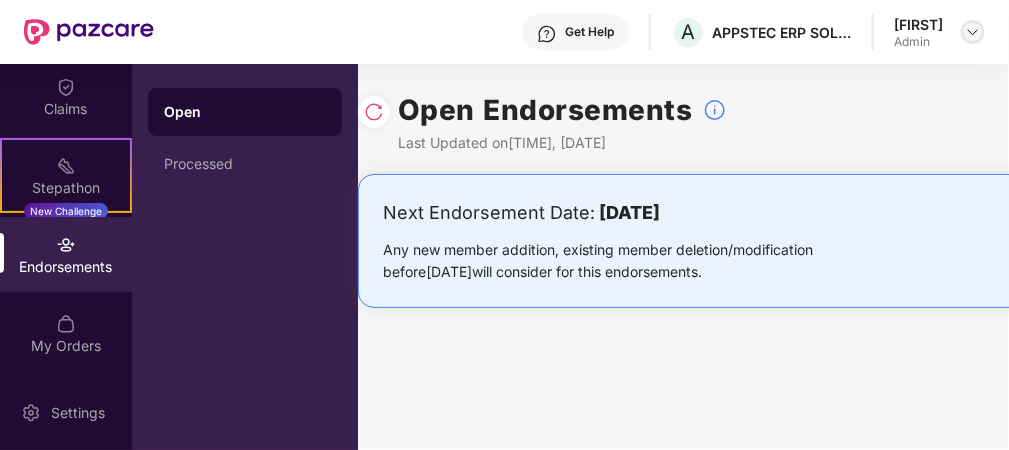 click at bounding box center [973, 32] 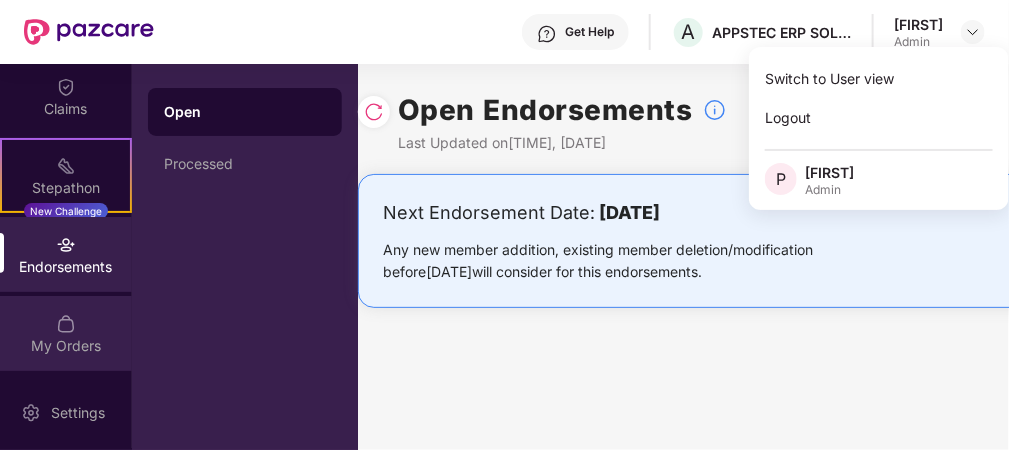click at bounding box center (66, 324) 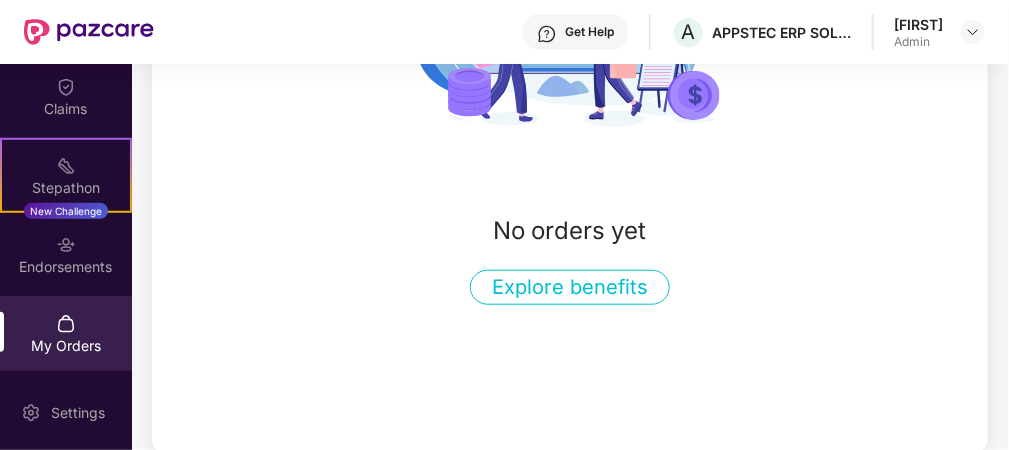 scroll, scrollTop: 408, scrollLeft: 0, axis: vertical 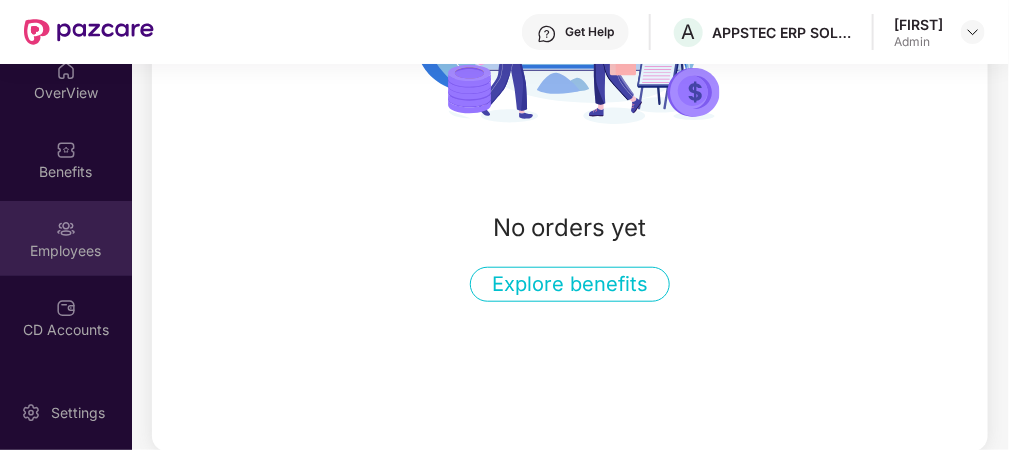 click on "Employees" at bounding box center (66, 251) 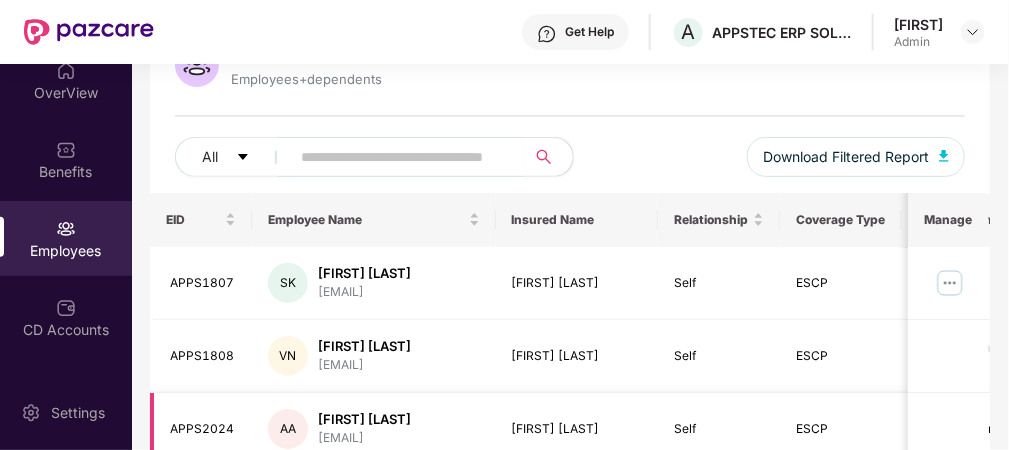 scroll, scrollTop: 0, scrollLeft: 0, axis: both 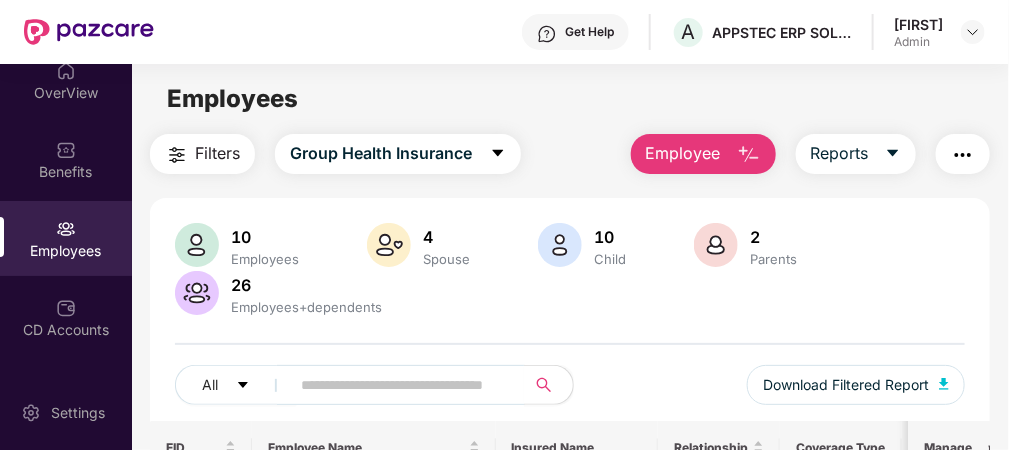 click on "Filters" at bounding box center [202, 154] 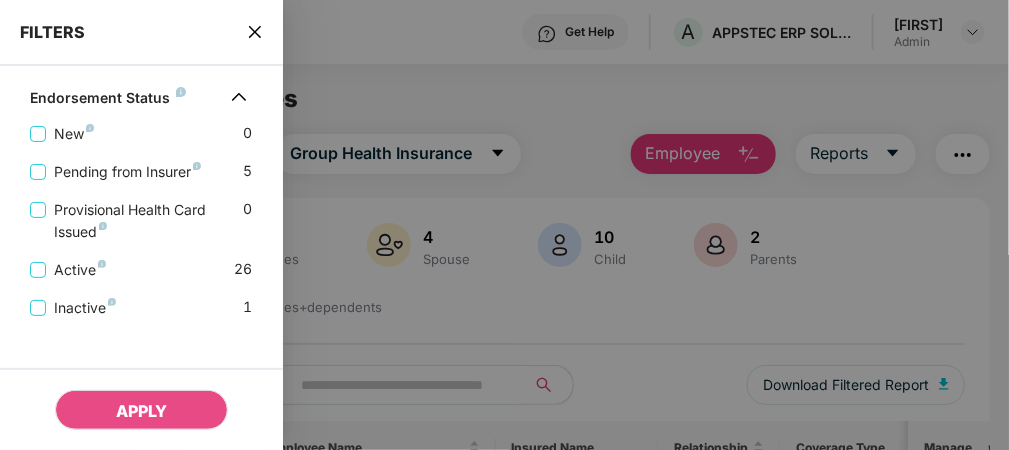 scroll, scrollTop: 800, scrollLeft: 0, axis: vertical 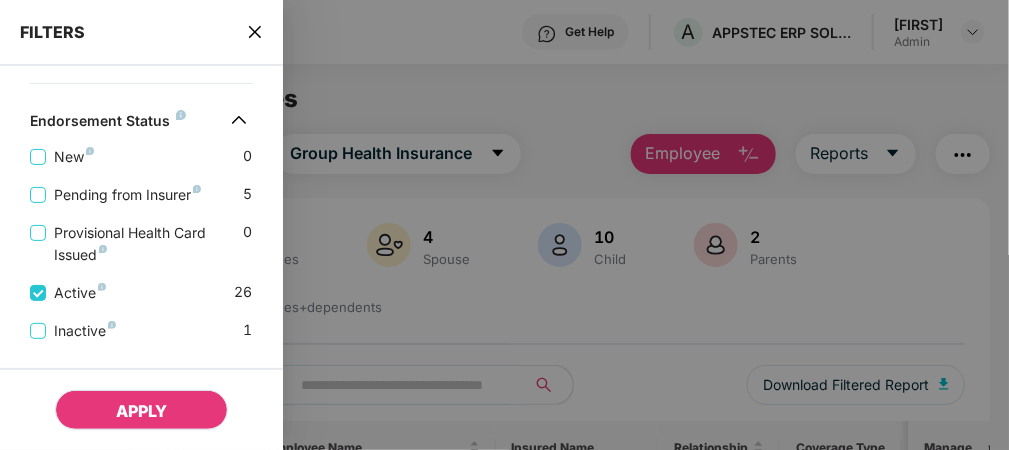 click on "APPLY" at bounding box center [141, 410] 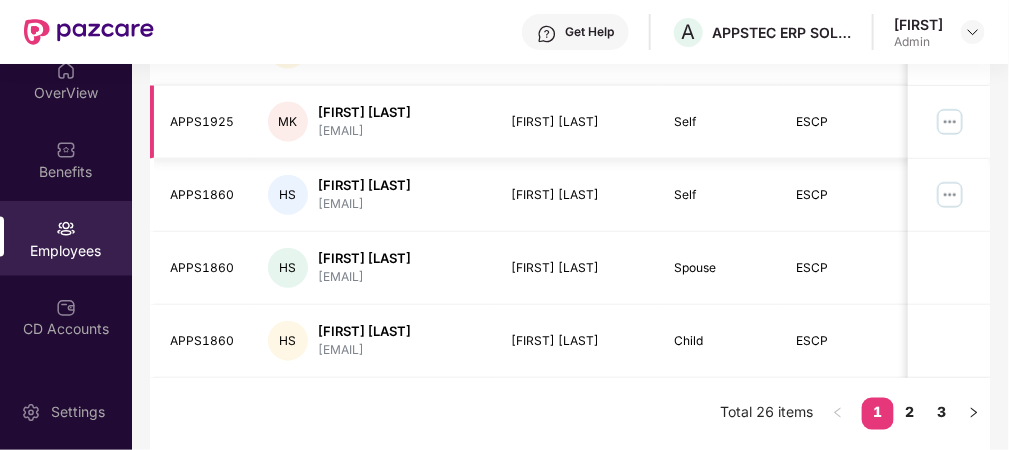 scroll, scrollTop: 954, scrollLeft: 0, axis: vertical 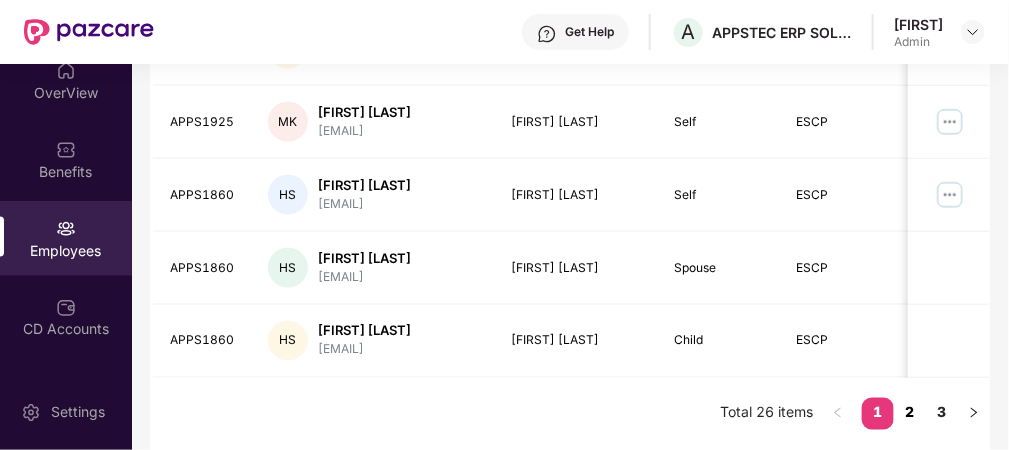 click on "2" at bounding box center (910, 413) 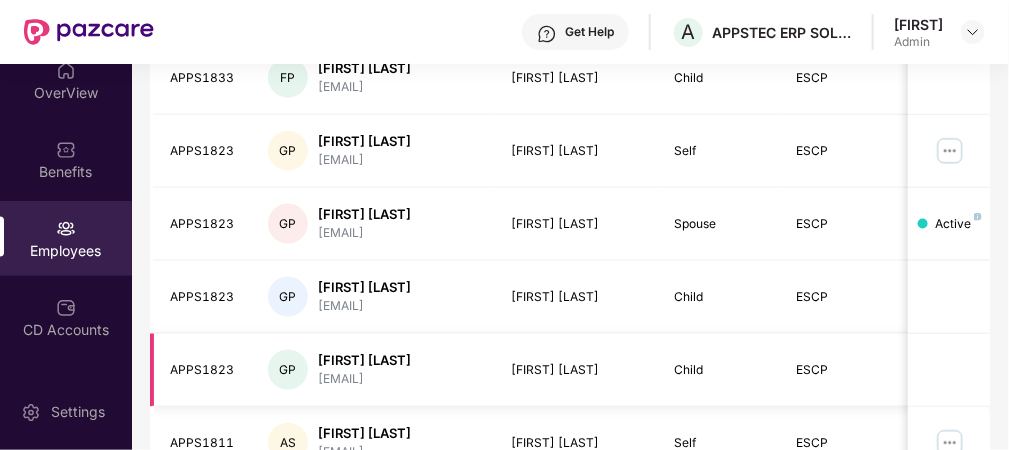 scroll, scrollTop: 837, scrollLeft: 0, axis: vertical 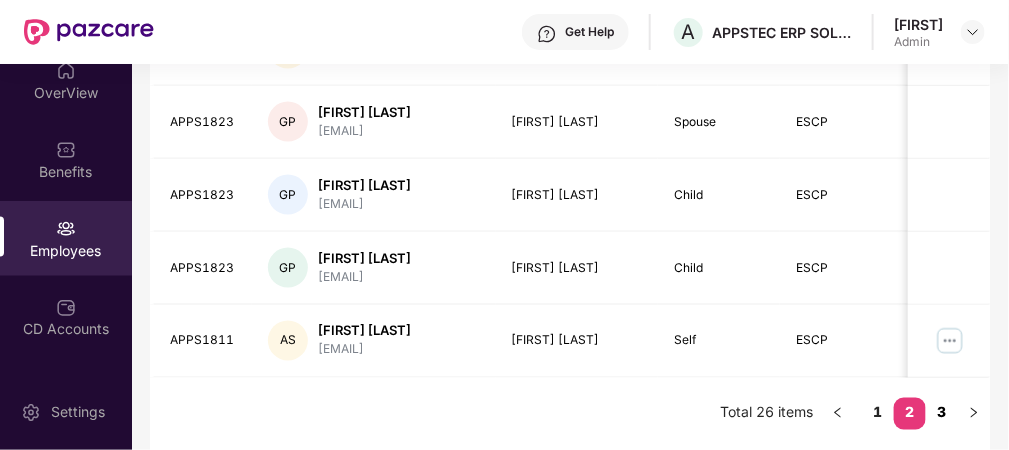 click on "3" at bounding box center [942, 413] 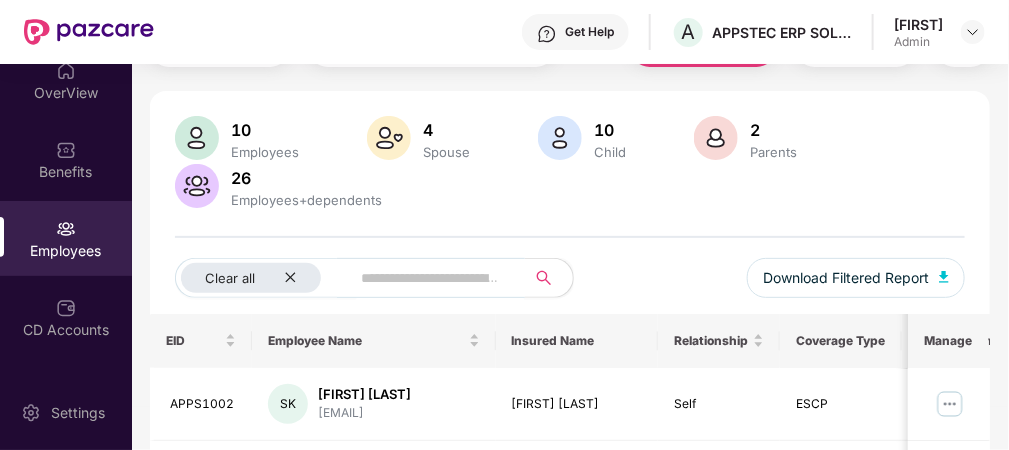 scroll, scrollTop: 0, scrollLeft: 0, axis: both 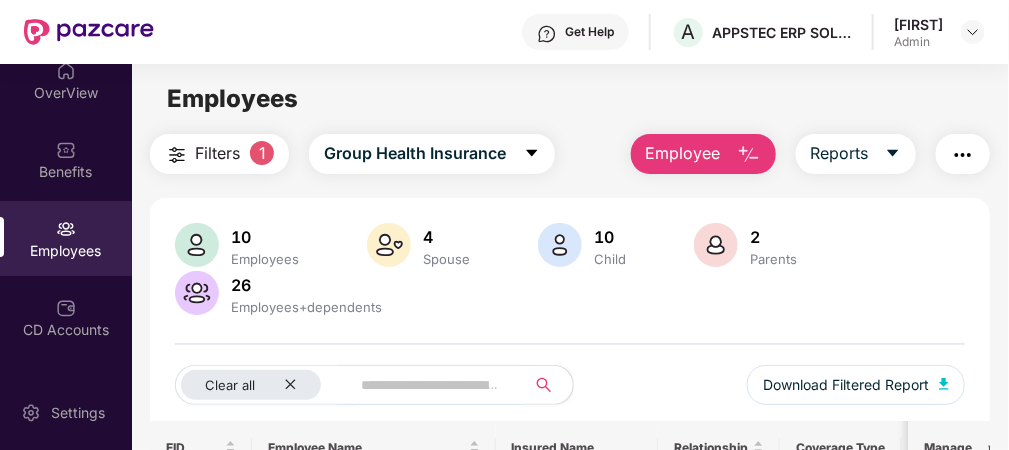 click at bounding box center (177, 155) 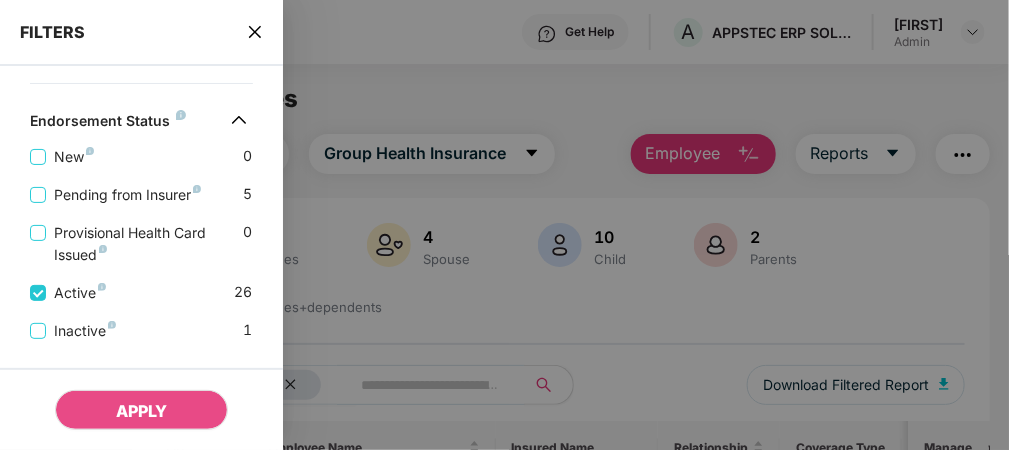 scroll, scrollTop: 843, scrollLeft: 0, axis: vertical 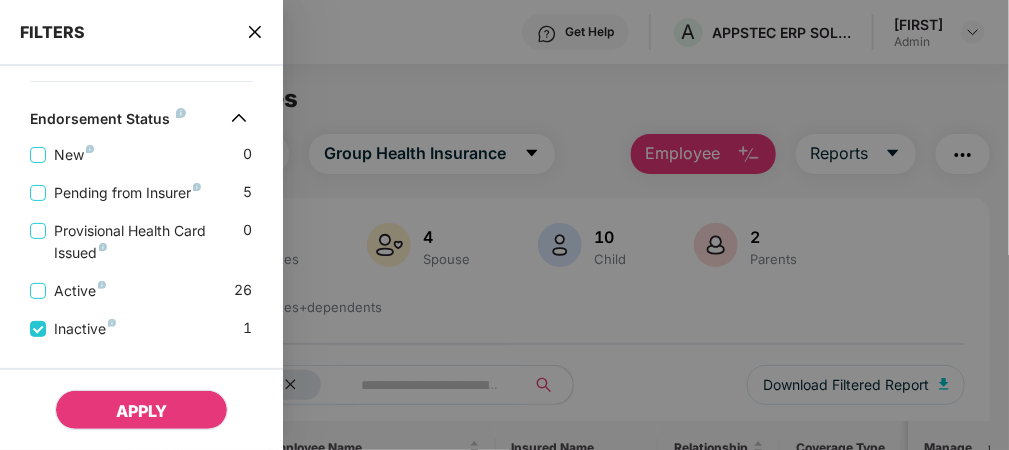 click on "APPLY" at bounding box center [141, 411] 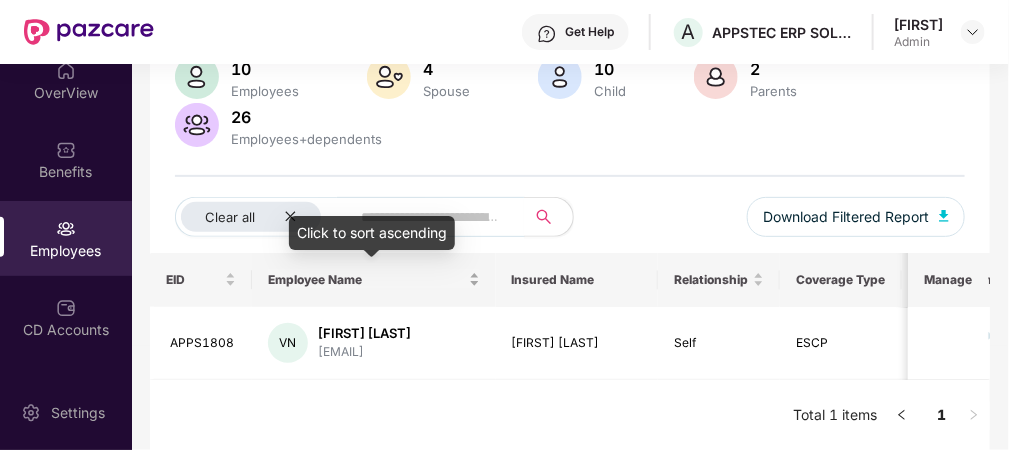scroll, scrollTop: 0, scrollLeft: 0, axis: both 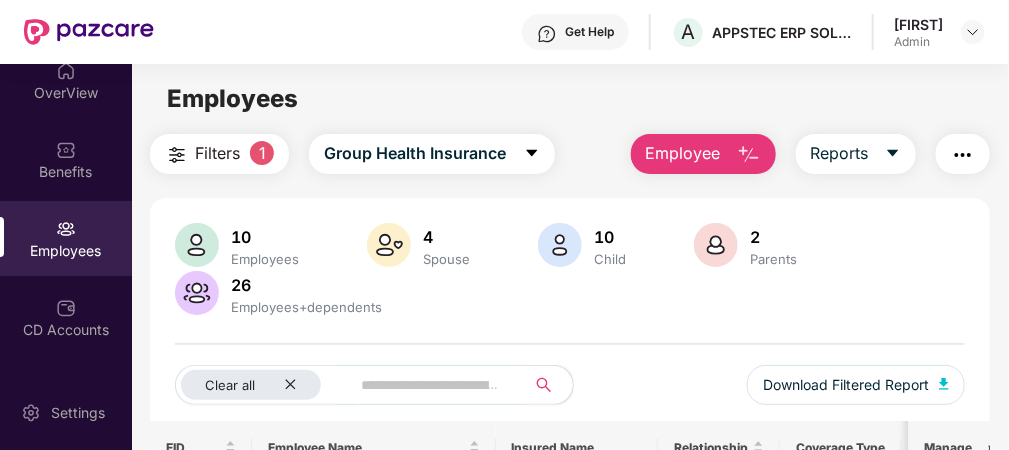 click at bounding box center [177, 155] 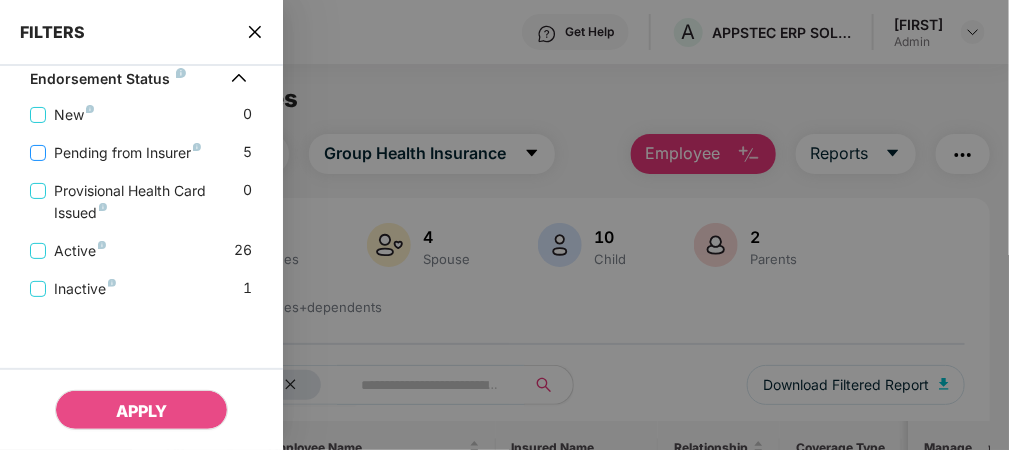 click on "Pending from Insurer" at bounding box center [119, 153] 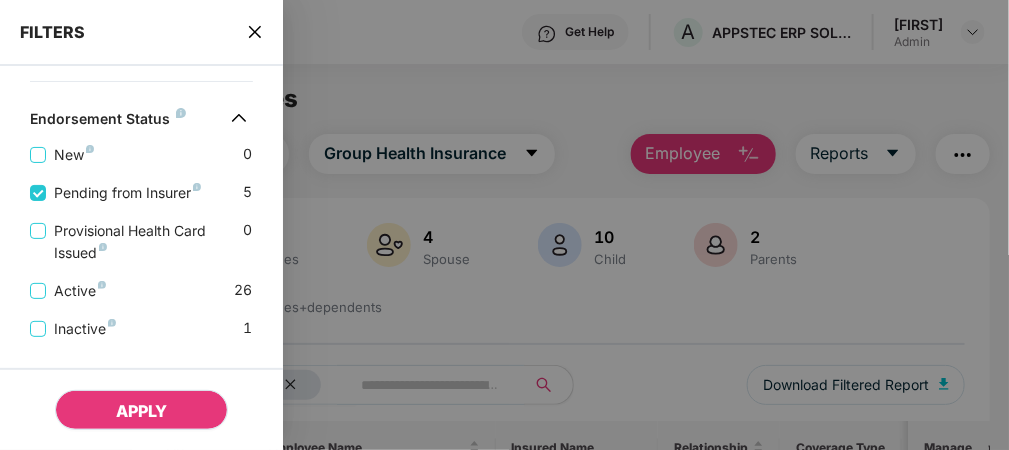 click on "APPLY" at bounding box center (141, 411) 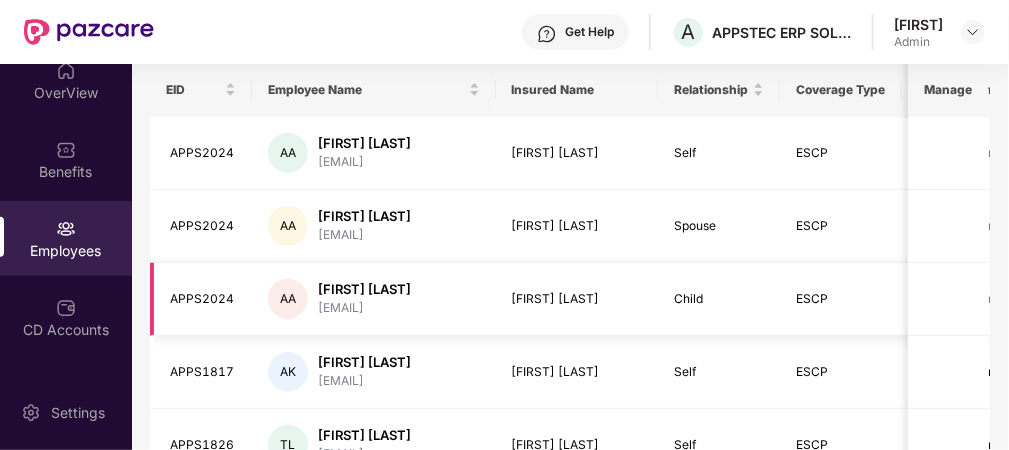 scroll, scrollTop: 58, scrollLeft: 0, axis: vertical 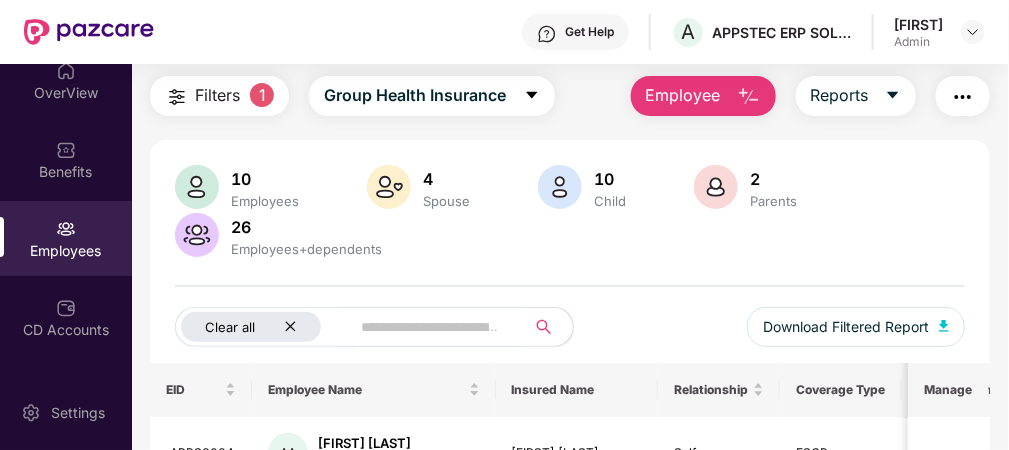 click 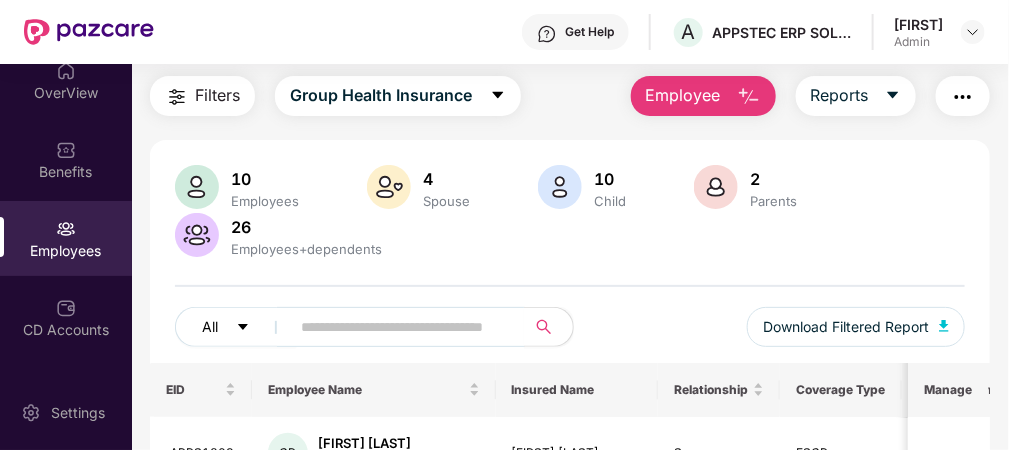 click on "All" at bounding box center [210, 327] 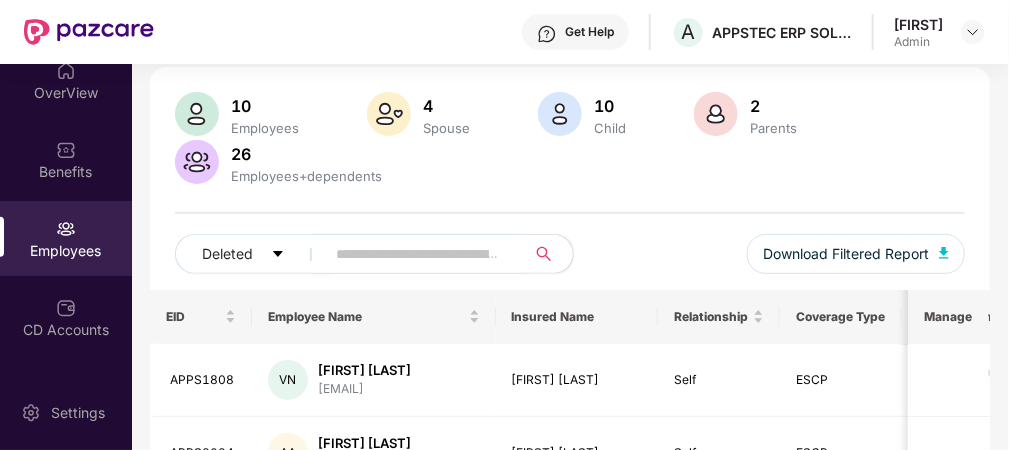 scroll, scrollTop: 0, scrollLeft: 0, axis: both 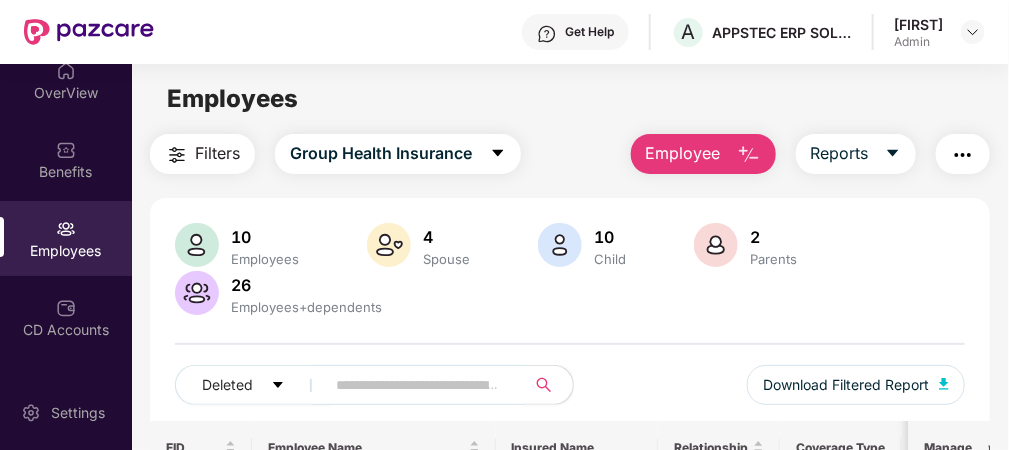 click on "10" at bounding box center [265, 237] 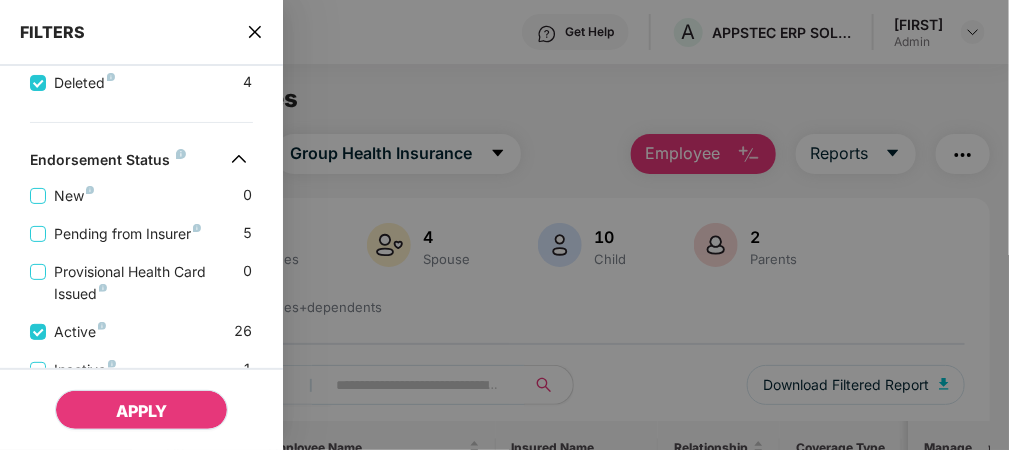 click on "APPLY" at bounding box center [141, 411] 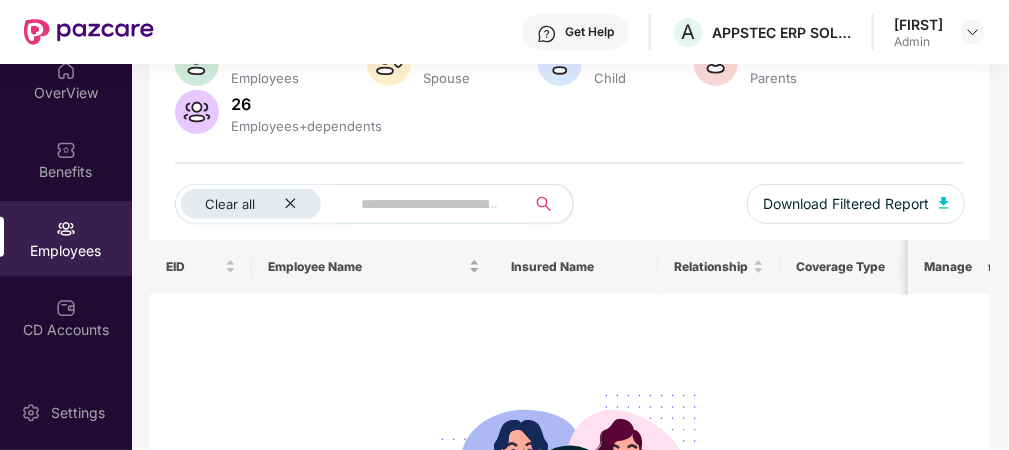 scroll, scrollTop: 0, scrollLeft: 0, axis: both 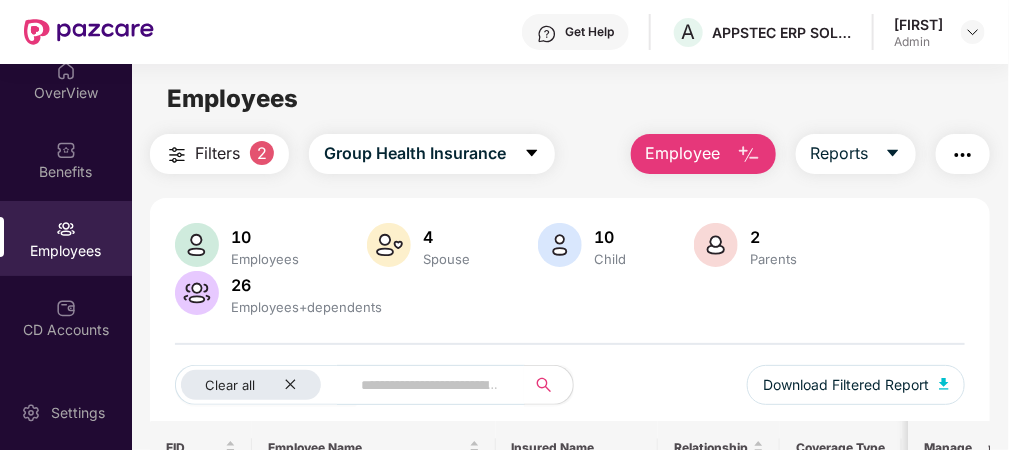 click on "2" at bounding box center [262, 153] 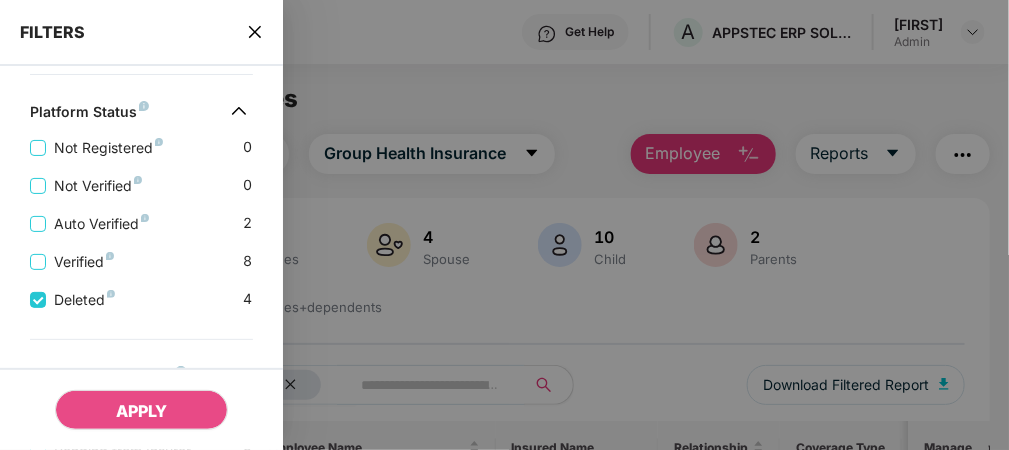 scroll, scrollTop: 683, scrollLeft: 0, axis: vertical 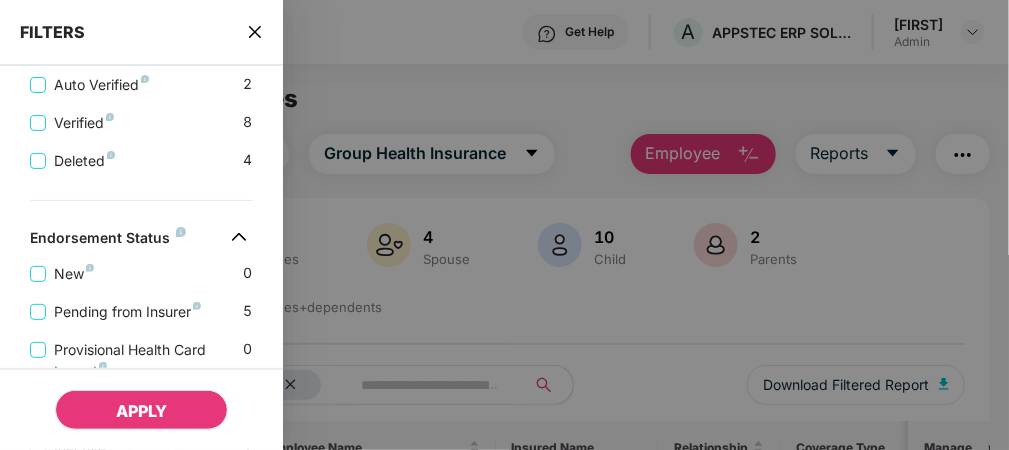 click on "APPLY" at bounding box center [141, 411] 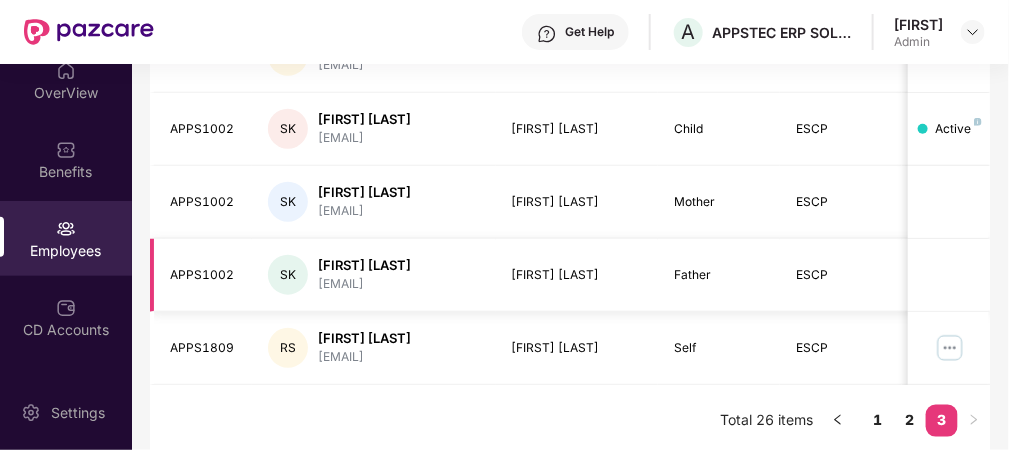 scroll, scrollTop: 531, scrollLeft: 0, axis: vertical 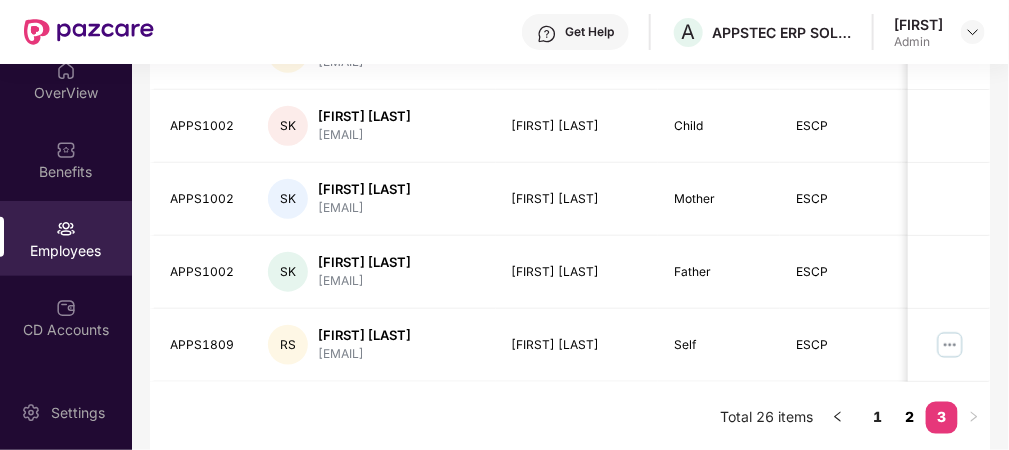 click on "2" at bounding box center (910, 417) 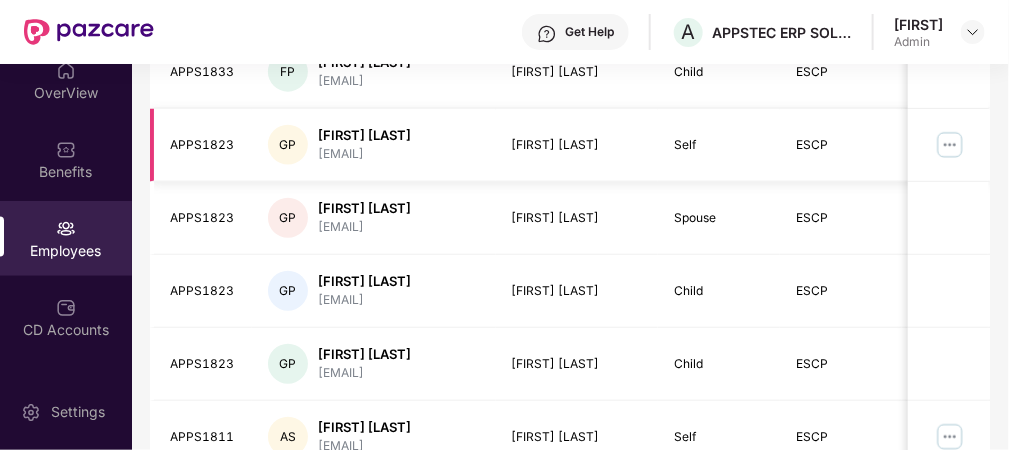scroll, scrollTop: 837, scrollLeft: 0, axis: vertical 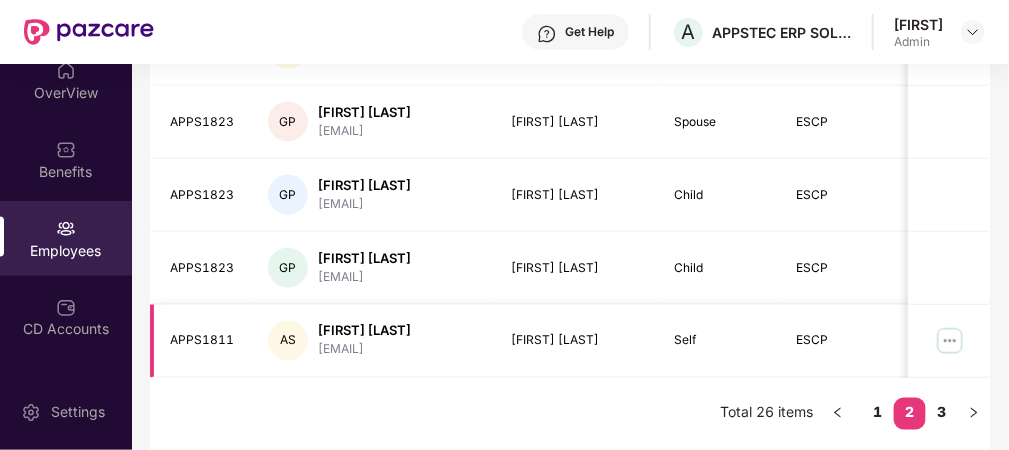 click at bounding box center (951, 341) 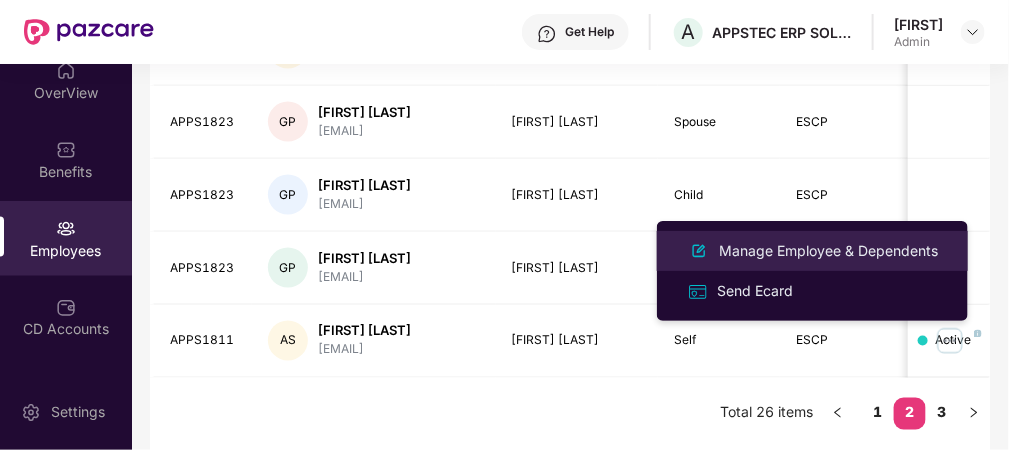click on "Manage Employee & Dependents" at bounding box center [828, 251] 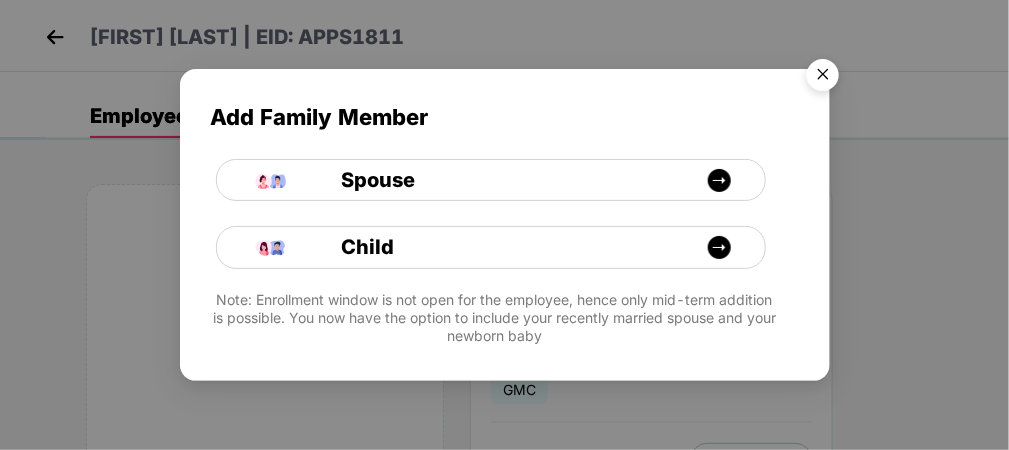 click at bounding box center (823, 78) 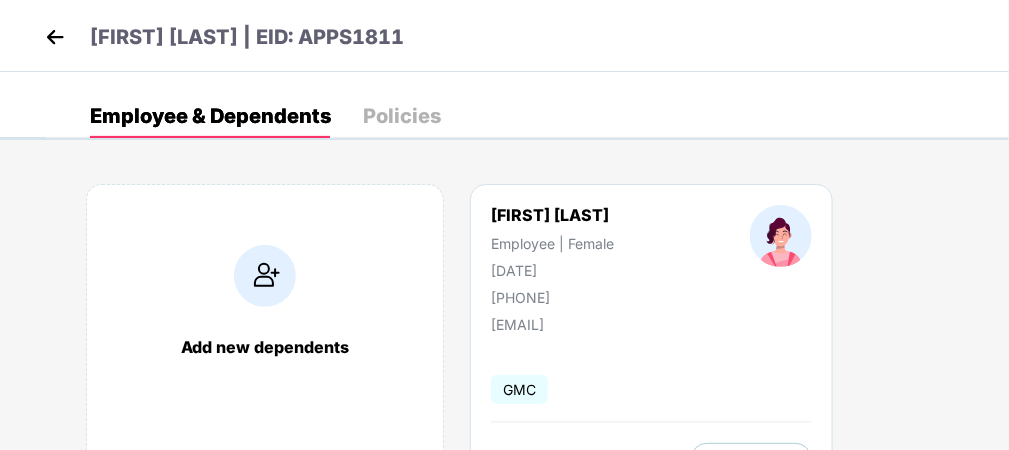scroll, scrollTop: 84, scrollLeft: 0, axis: vertical 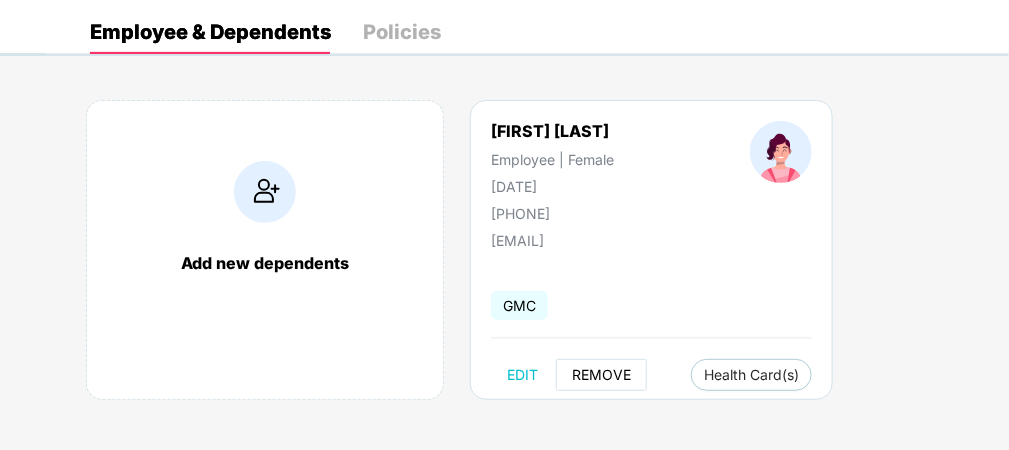 click on "REMOVE" at bounding box center [601, 375] 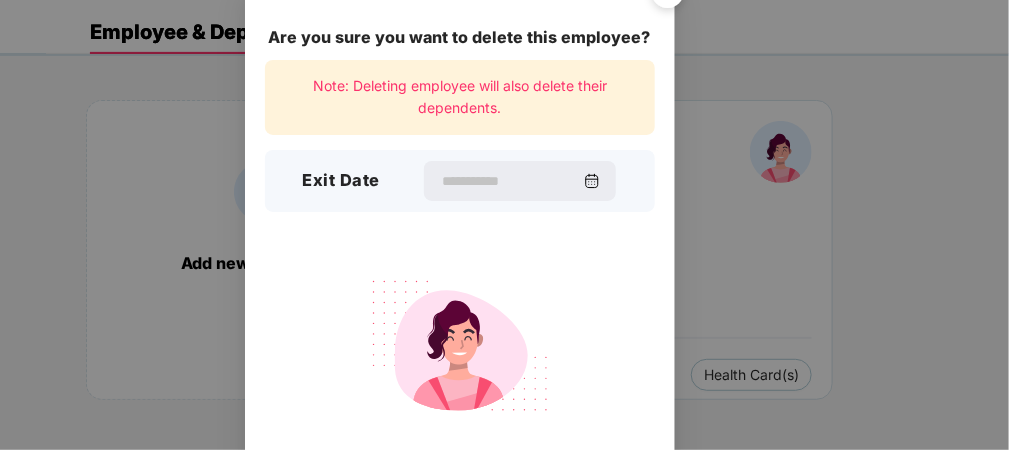 scroll, scrollTop: 0, scrollLeft: 0, axis: both 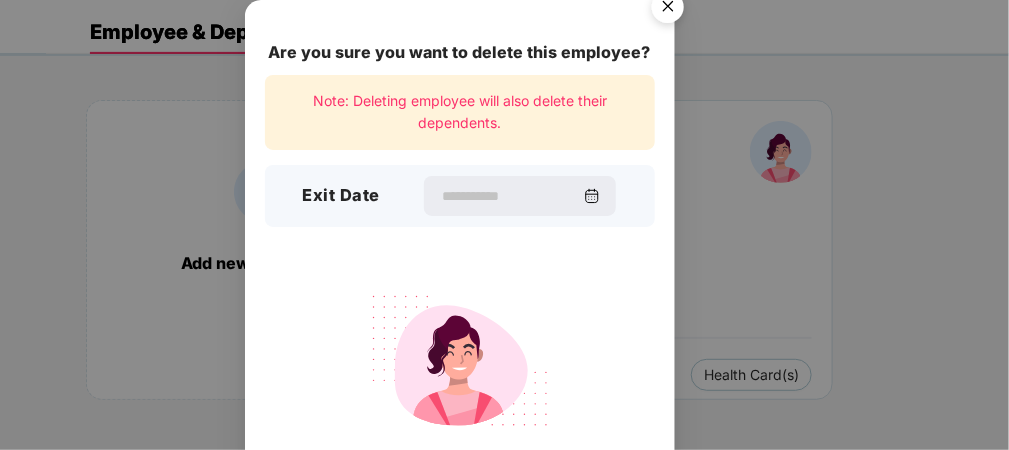 click at bounding box center [668, 10] 